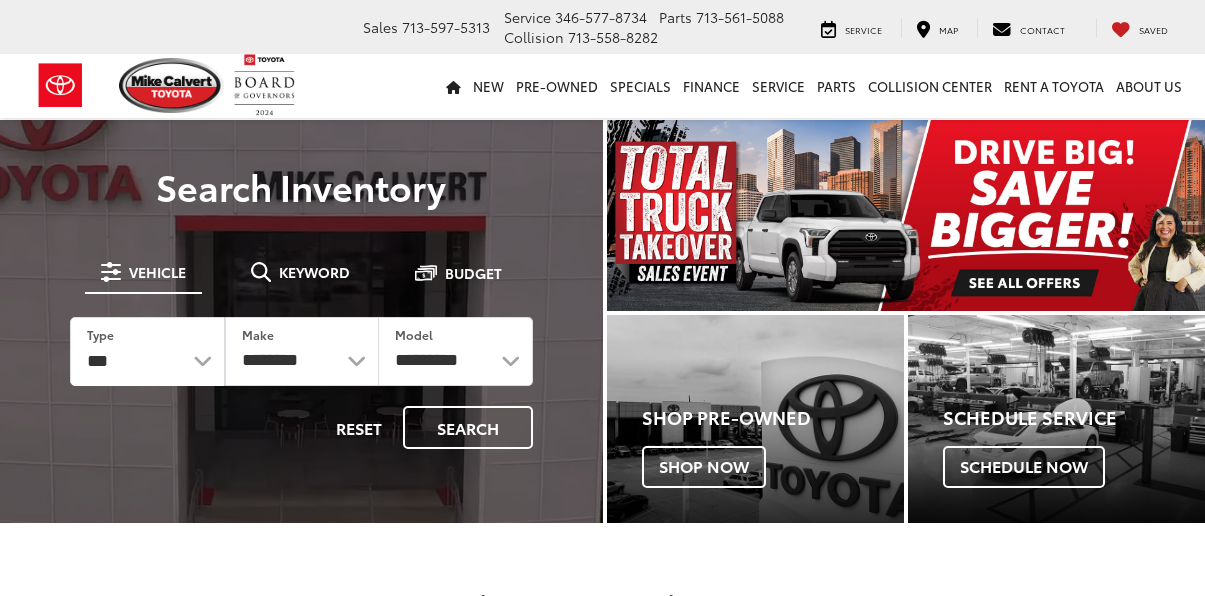 scroll, scrollTop: 0, scrollLeft: 0, axis: both 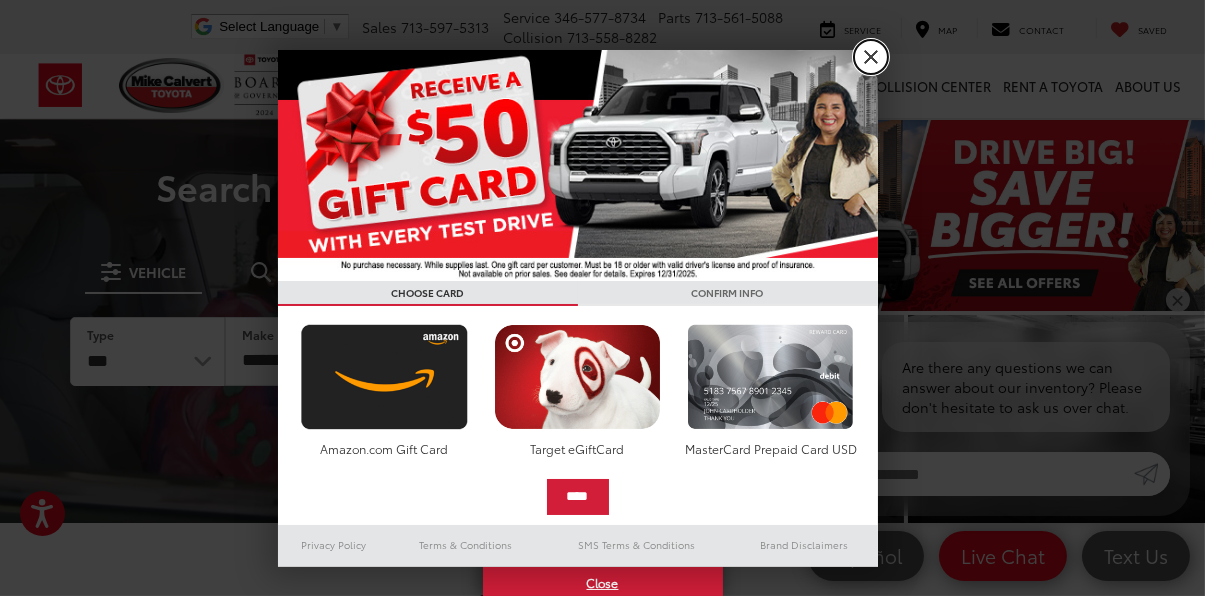 click on "X" at bounding box center [871, 57] 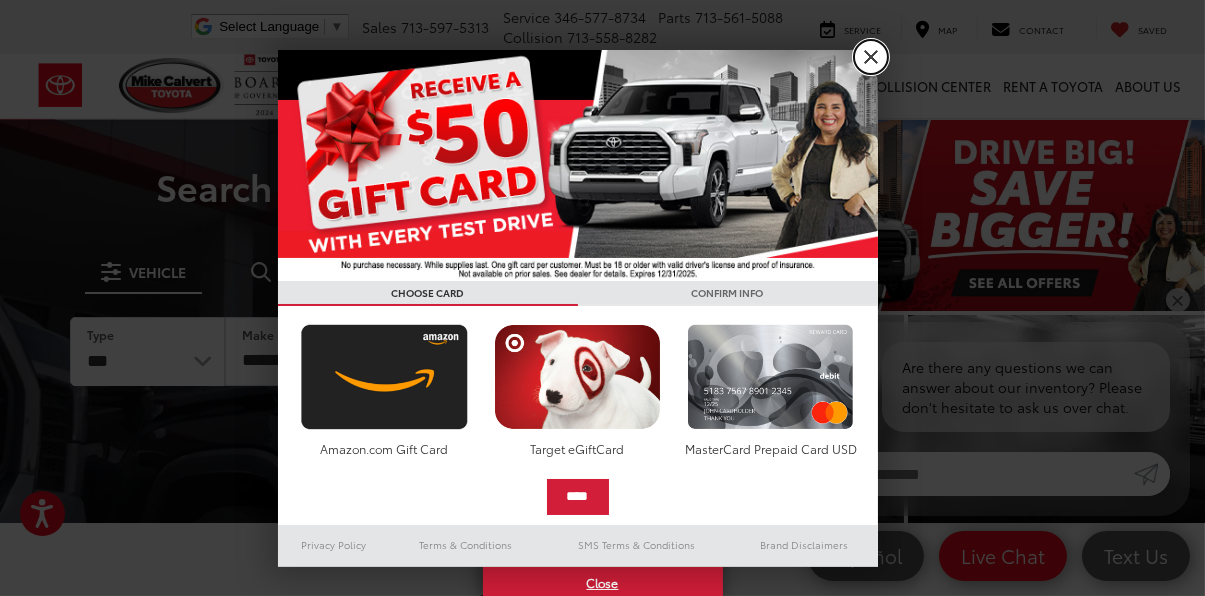 scroll, scrollTop: 0, scrollLeft: 0, axis: both 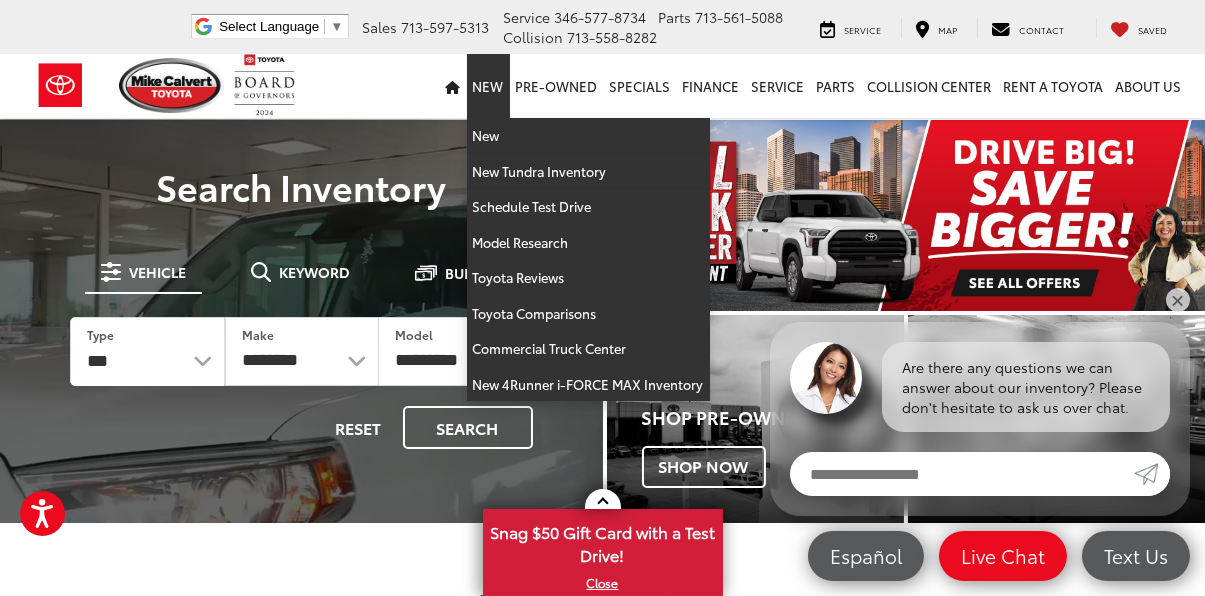 click on "New" at bounding box center (488, 86) 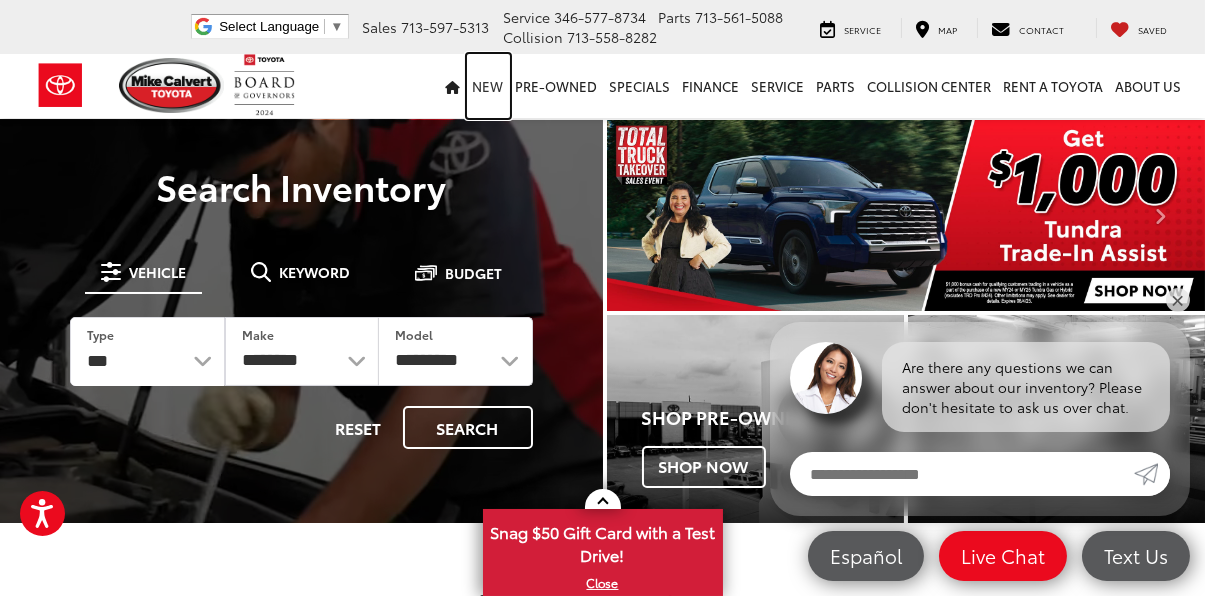 click on "New" at bounding box center (488, 86) 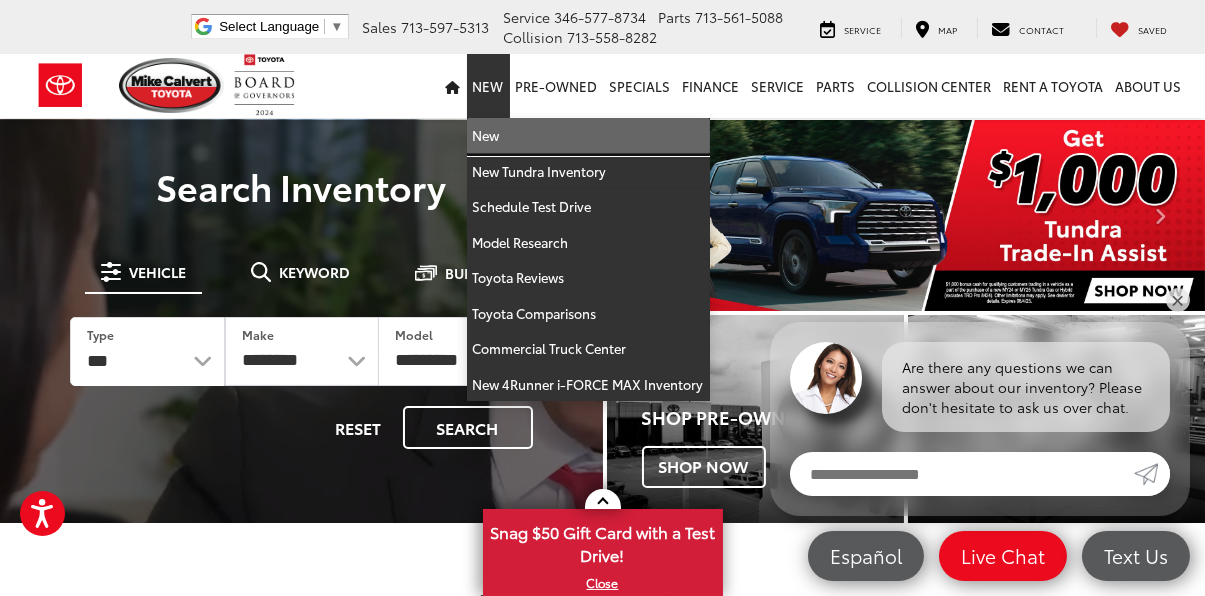 click on "New" at bounding box center (588, 136) 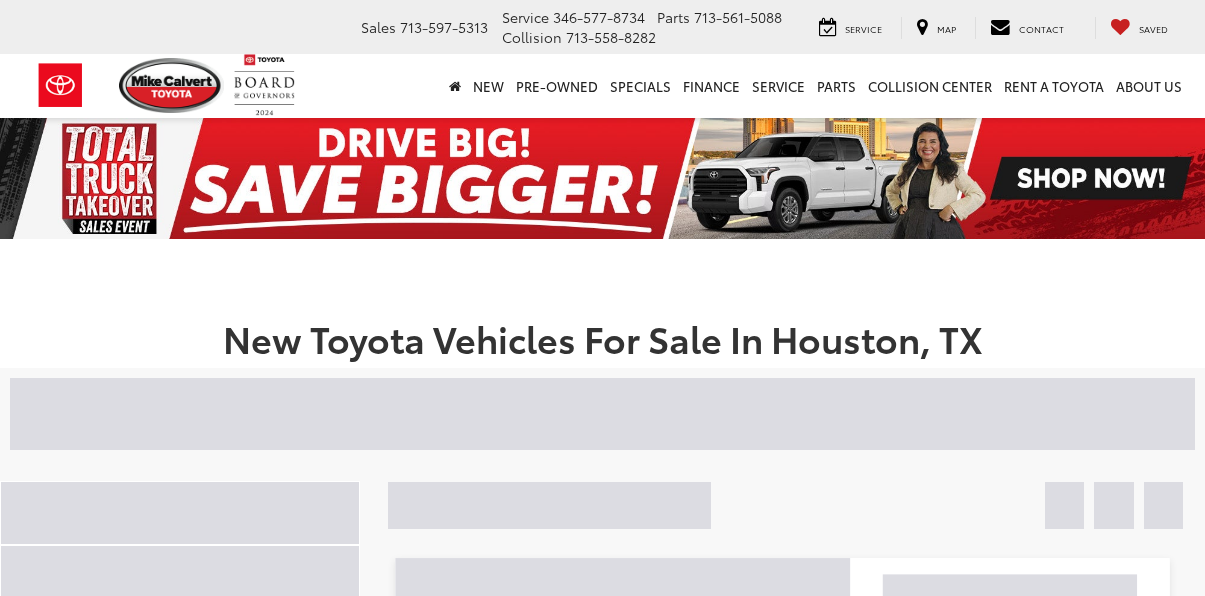scroll, scrollTop: 0, scrollLeft: 0, axis: both 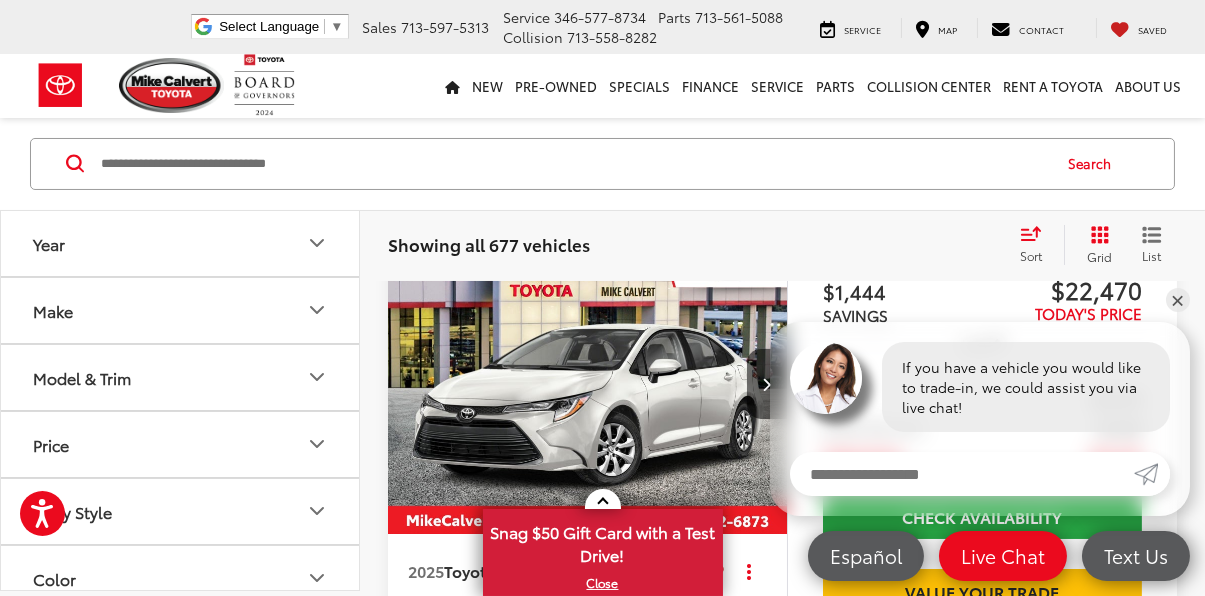 click on "Make" at bounding box center [181, 310] 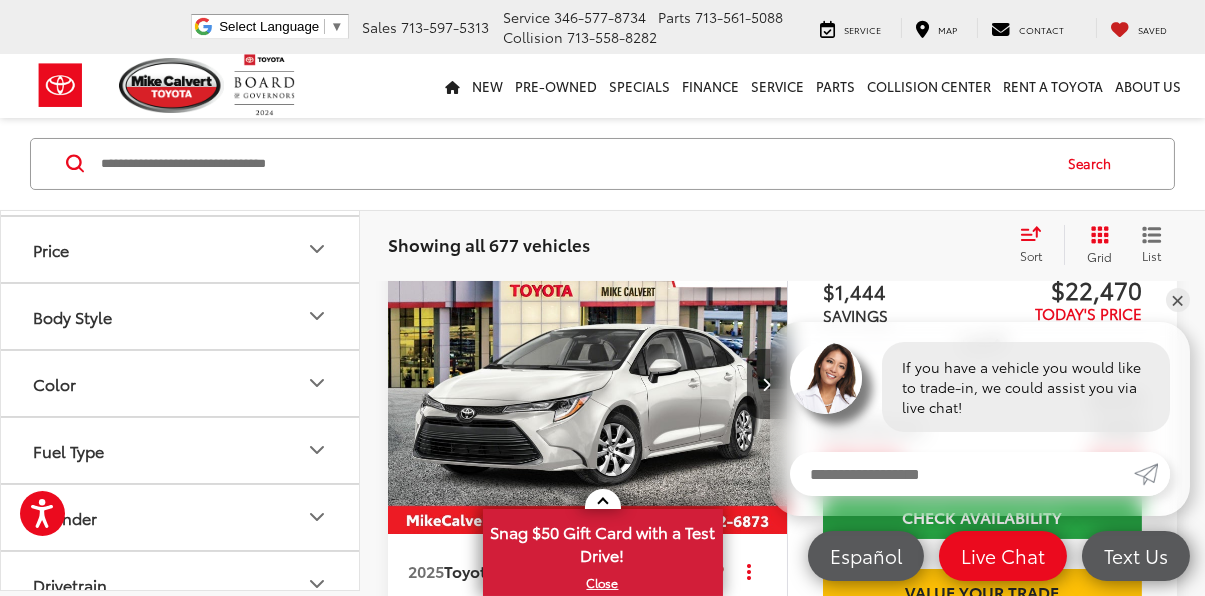 scroll, scrollTop: 300, scrollLeft: 0, axis: vertical 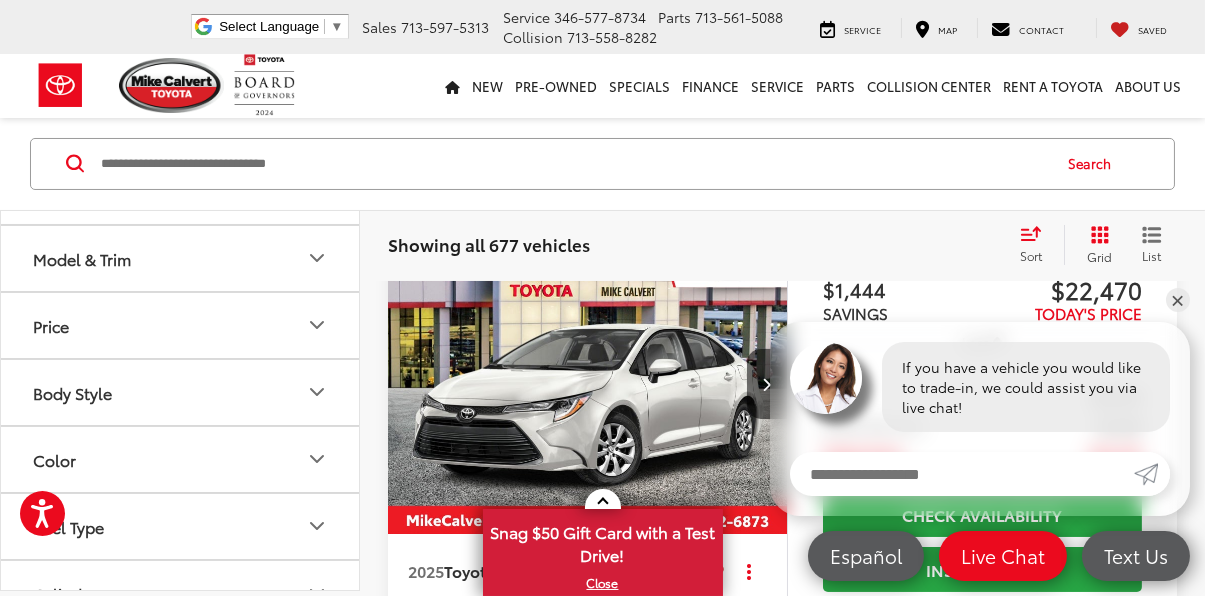 click on "Model & Trim" at bounding box center [181, 258] 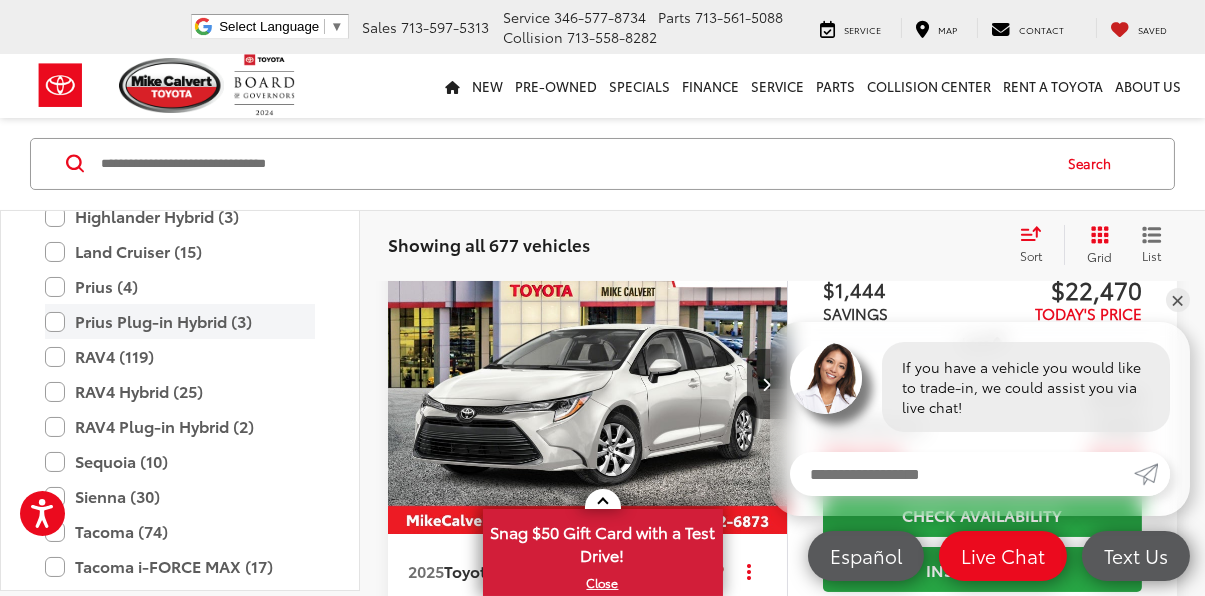 scroll, scrollTop: 800, scrollLeft: 0, axis: vertical 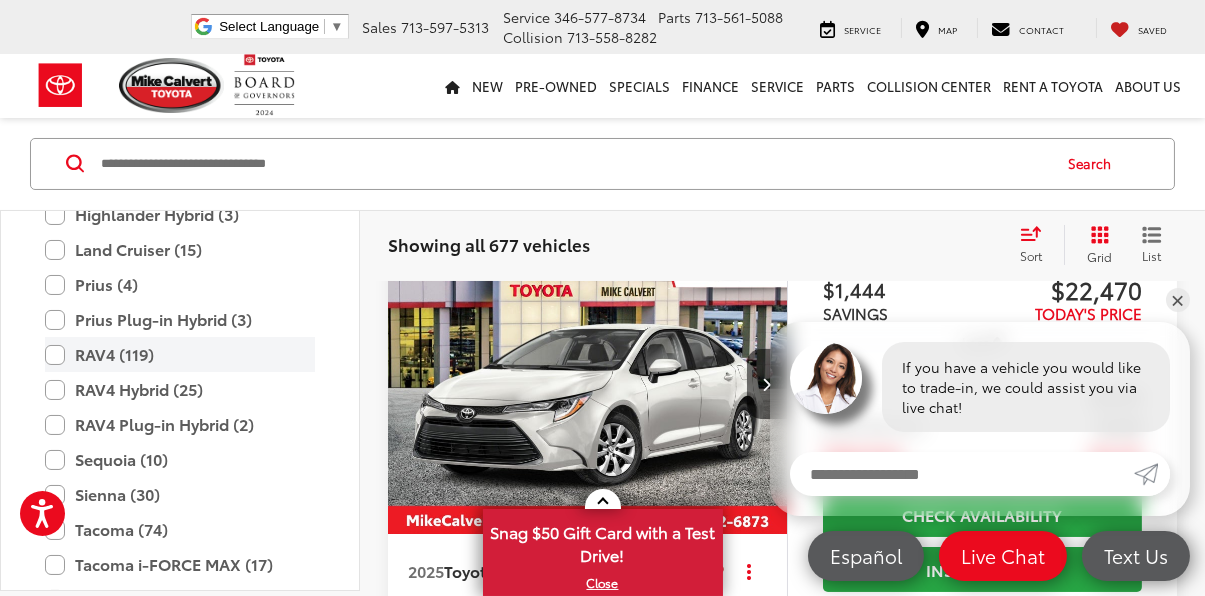 click on "RAV4 (119)" at bounding box center (180, 355) 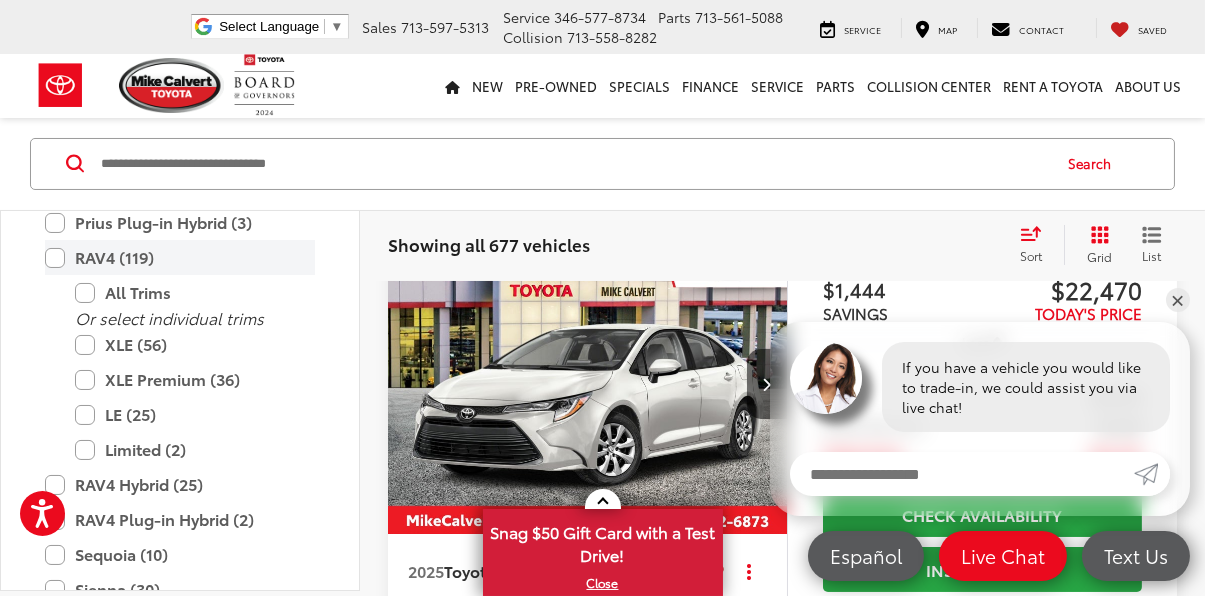 scroll, scrollTop: 900, scrollLeft: 0, axis: vertical 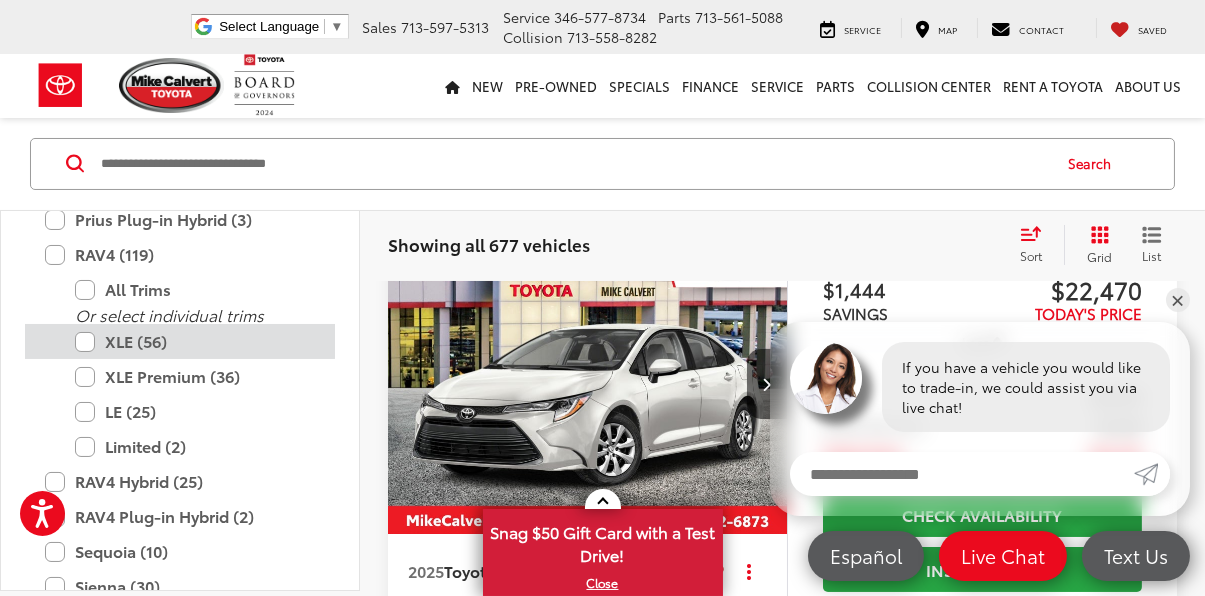 click on "XLE (56)" at bounding box center [195, 341] 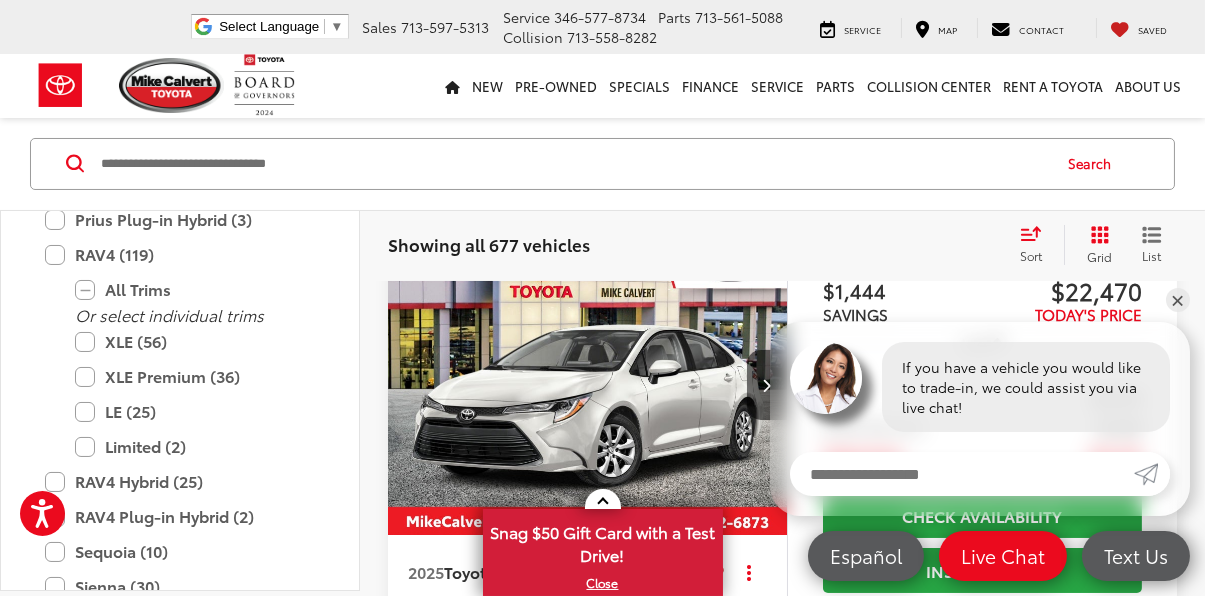 scroll, scrollTop: 250, scrollLeft: 0, axis: vertical 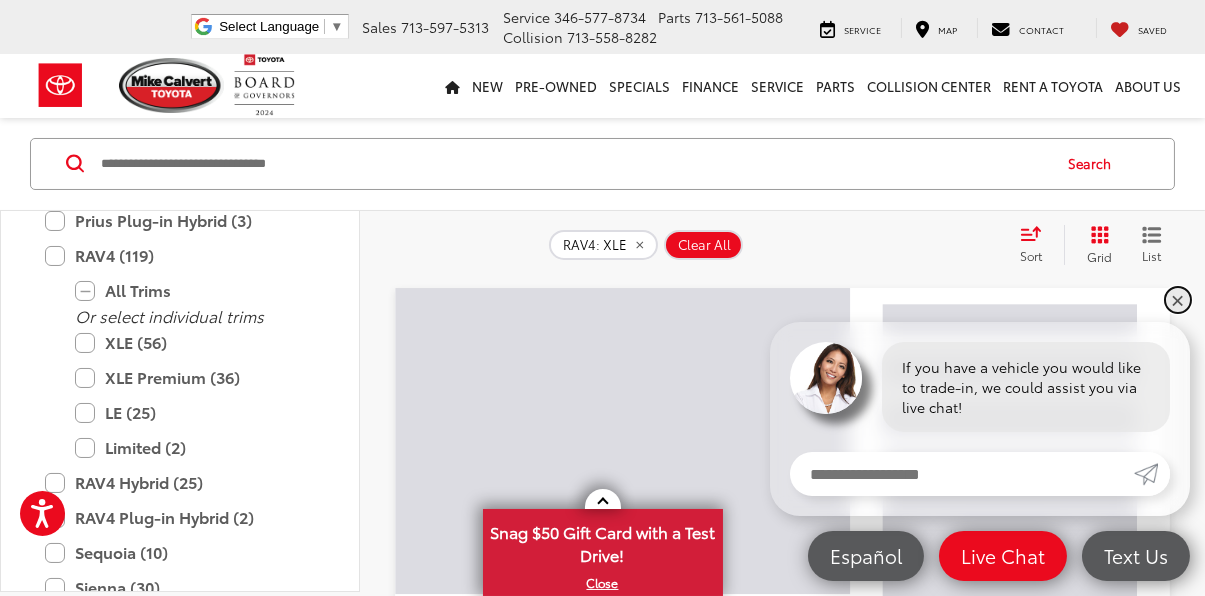 click on "✕" at bounding box center (1178, 300) 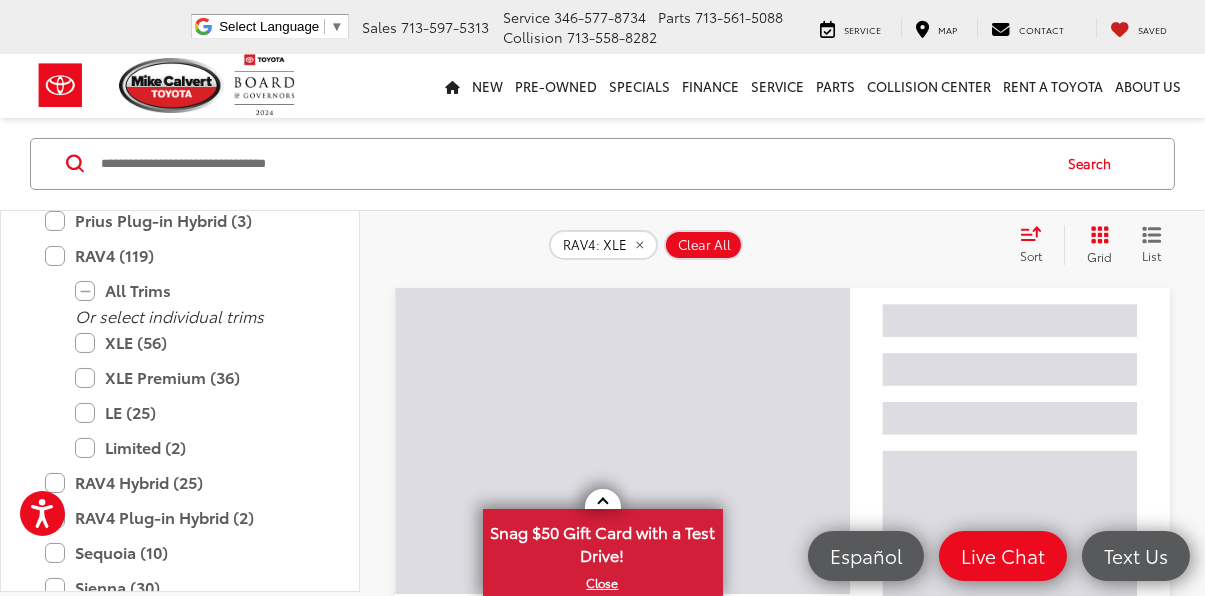 click 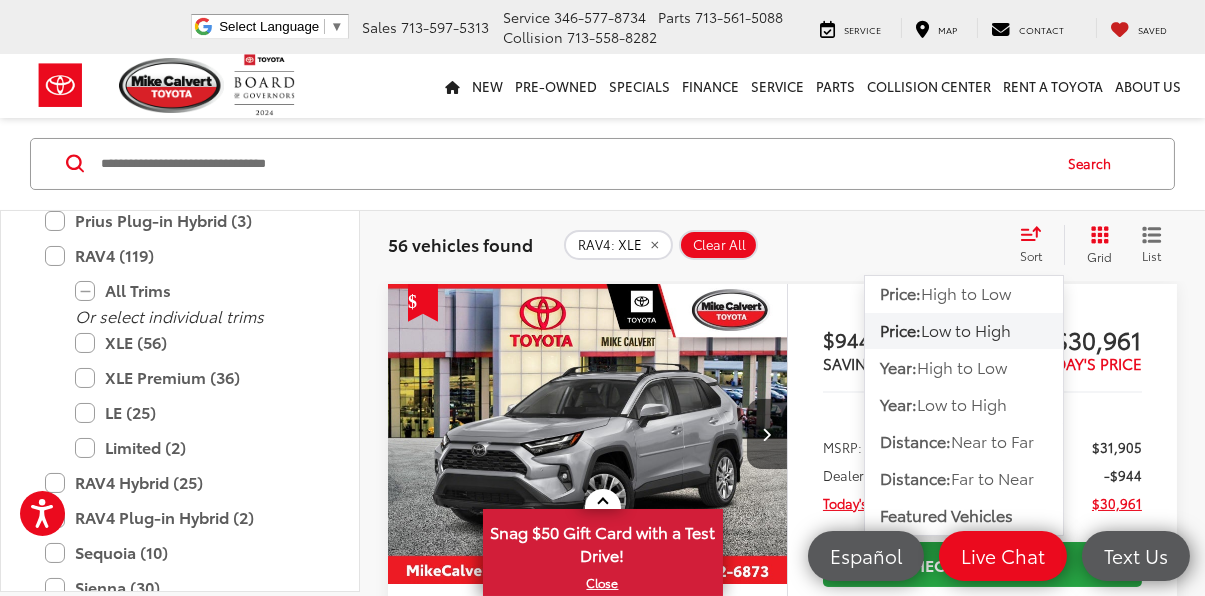 click on "Low to High" at bounding box center [966, 330] 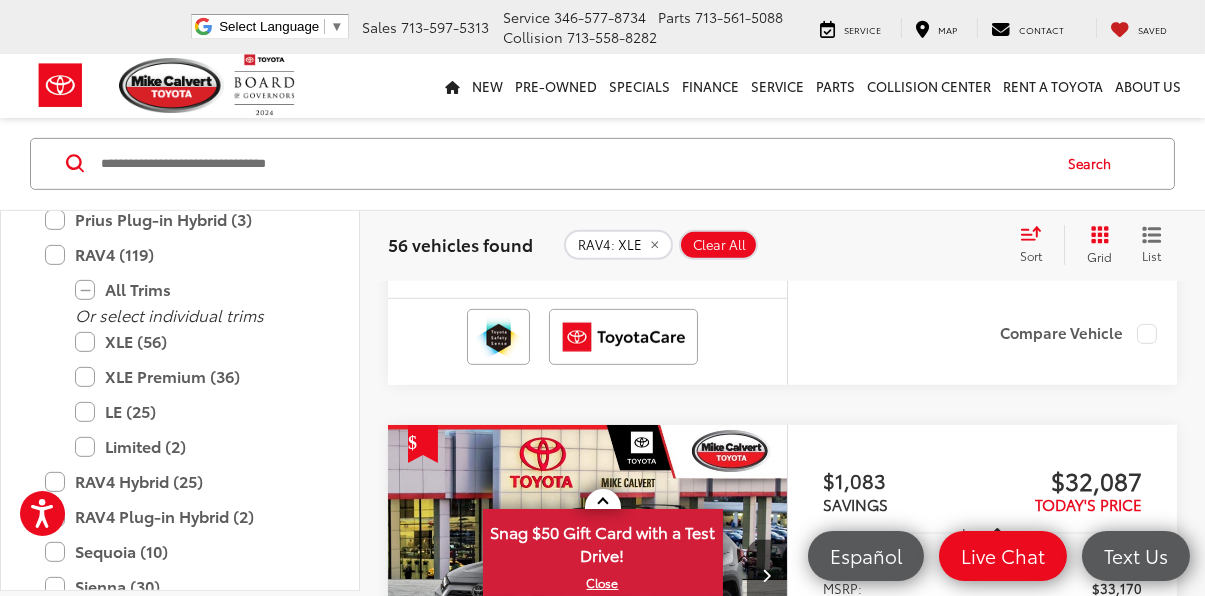 scroll, scrollTop: 1950, scrollLeft: 0, axis: vertical 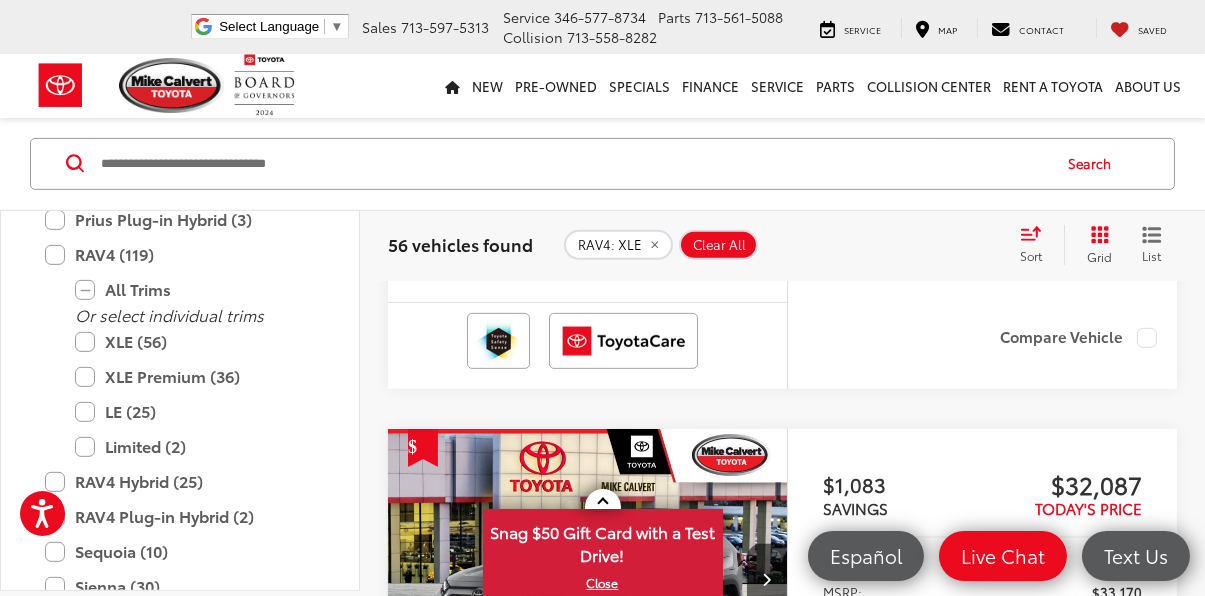 click on "Toyota RAV4" at bounding box center (491, 150) 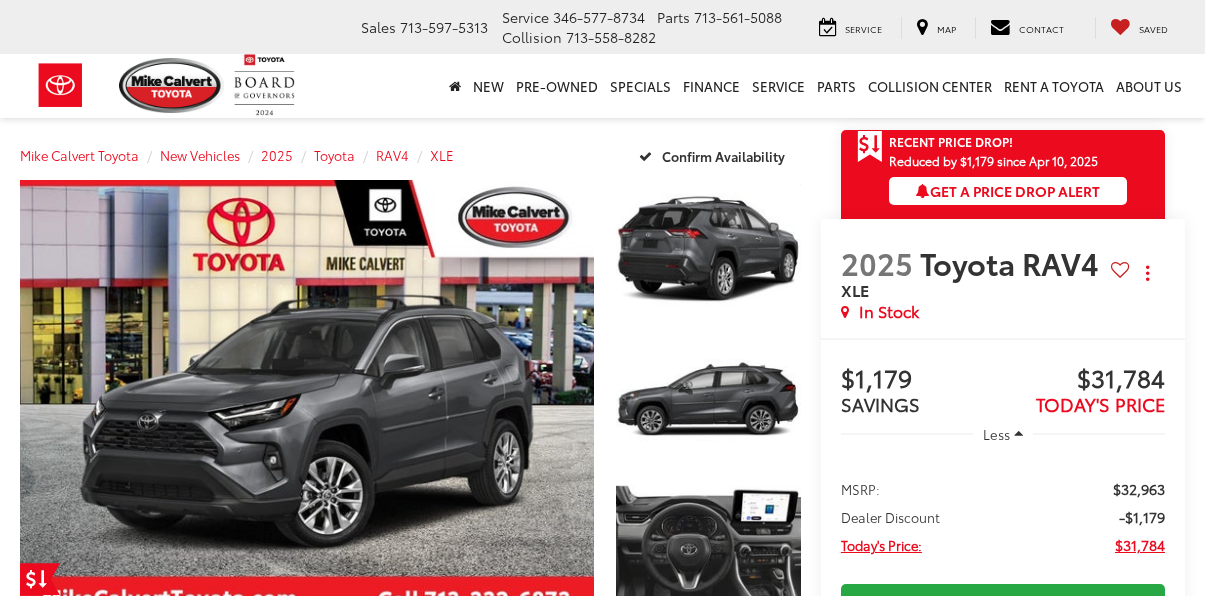 scroll, scrollTop: 0, scrollLeft: 0, axis: both 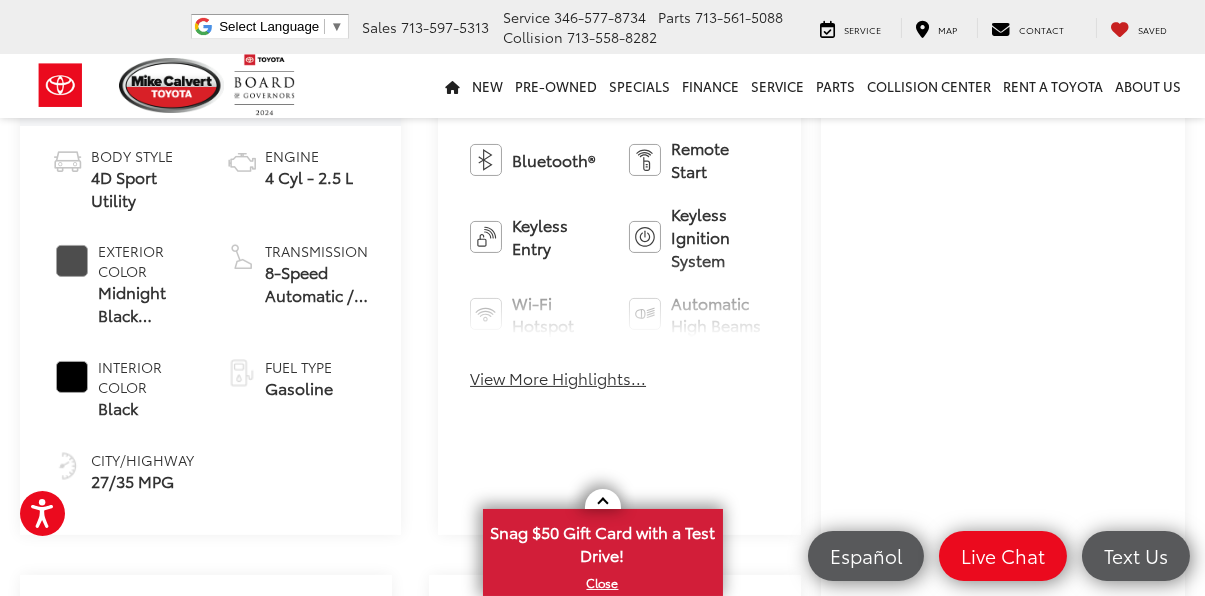 click on "View More Highlights..." at bounding box center (558, 378) 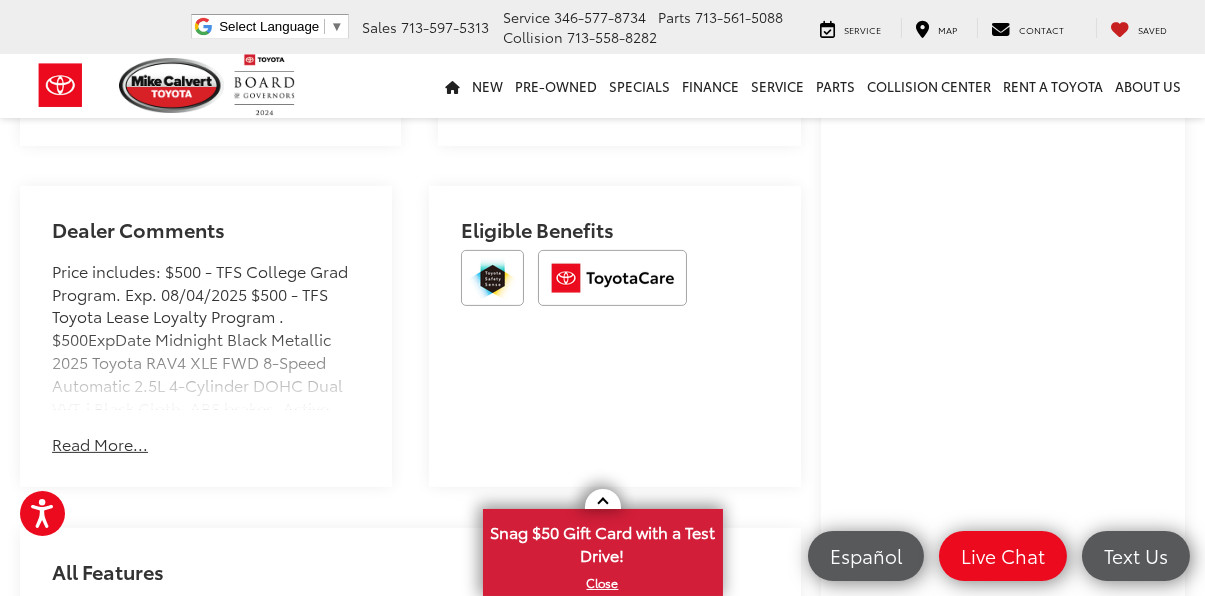 scroll, scrollTop: 1371, scrollLeft: 0, axis: vertical 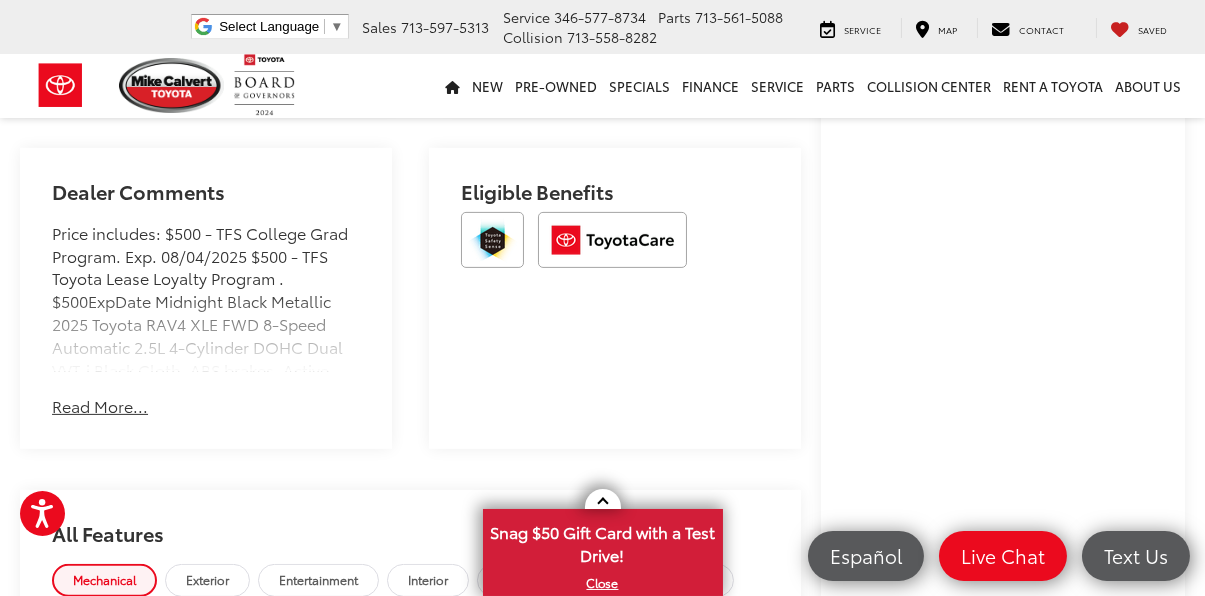 click on "Read More..." at bounding box center (100, 406) 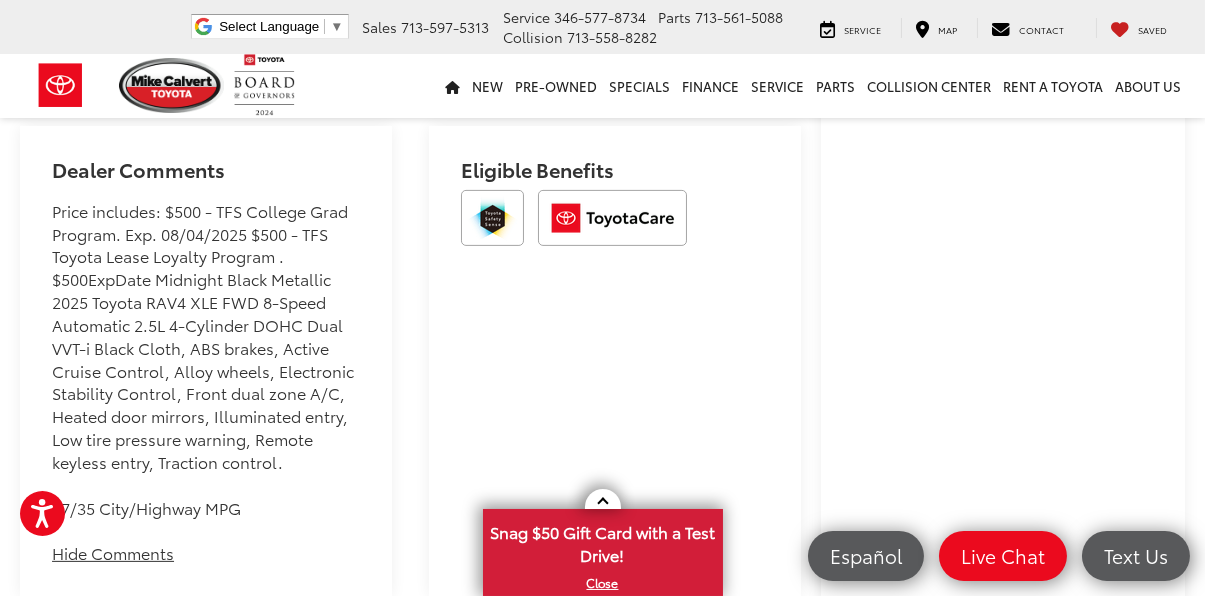 scroll, scrollTop: 1400, scrollLeft: 0, axis: vertical 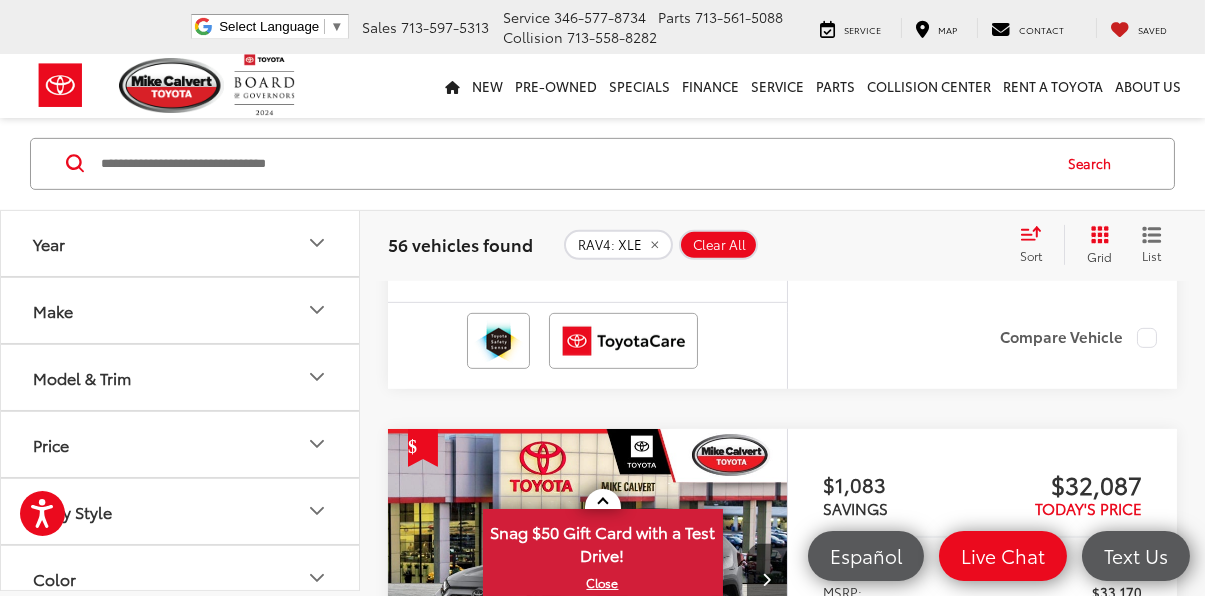 click 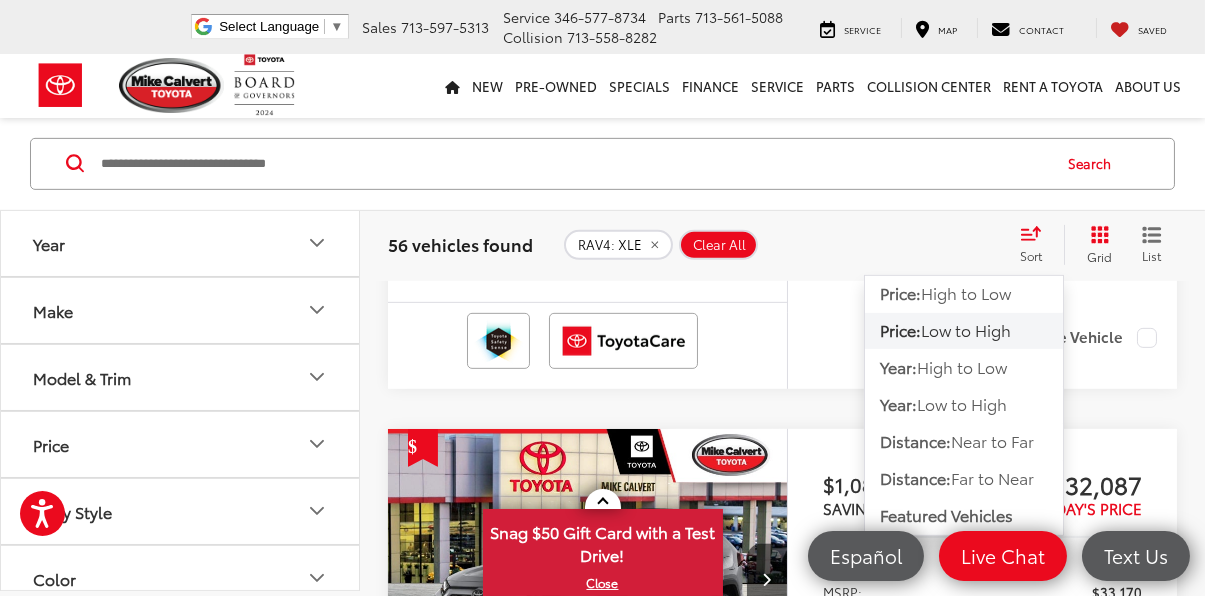 click on "Low to High" at bounding box center [966, 330] 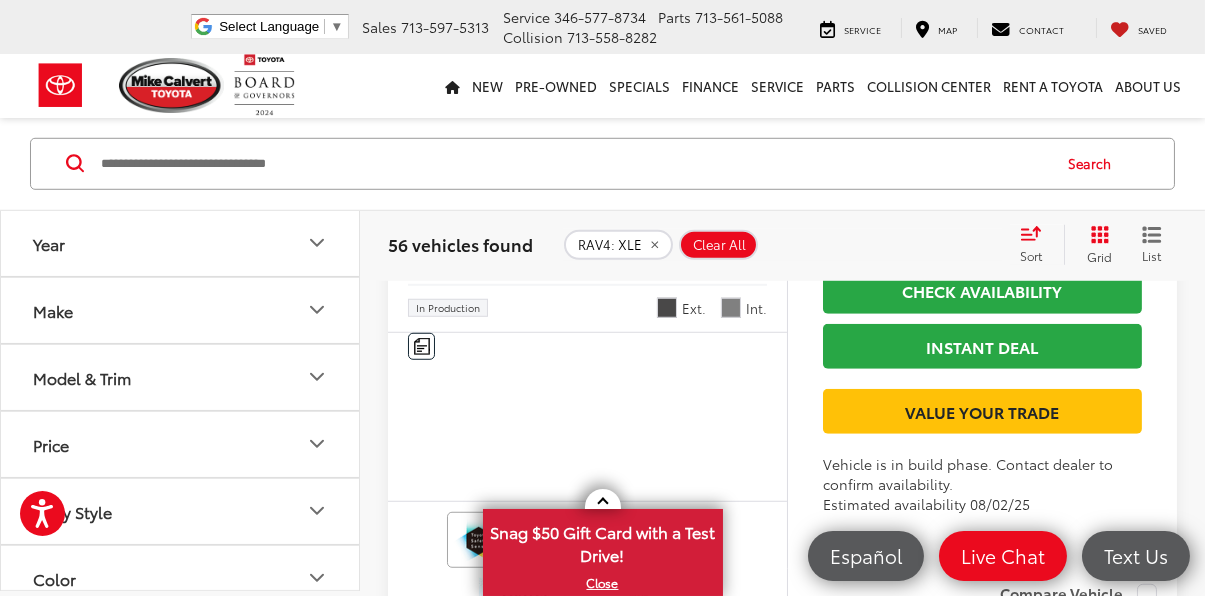 scroll, scrollTop: 3250, scrollLeft: 0, axis: vertical 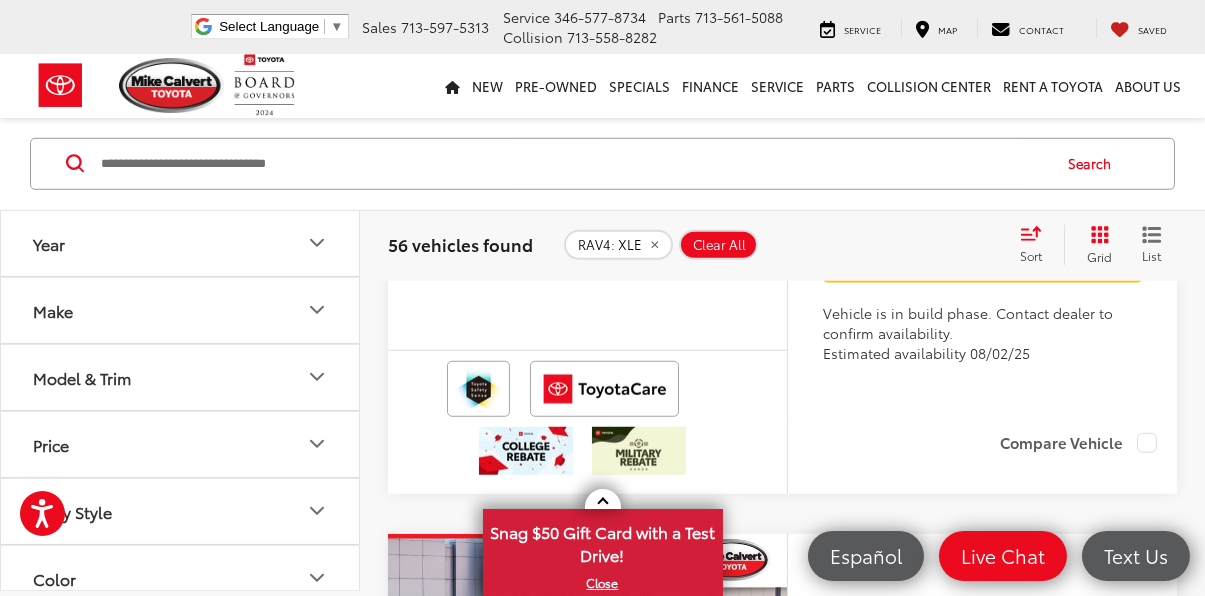click on "Add. Available Toyota Offers:" at bounding box center [932, 78] 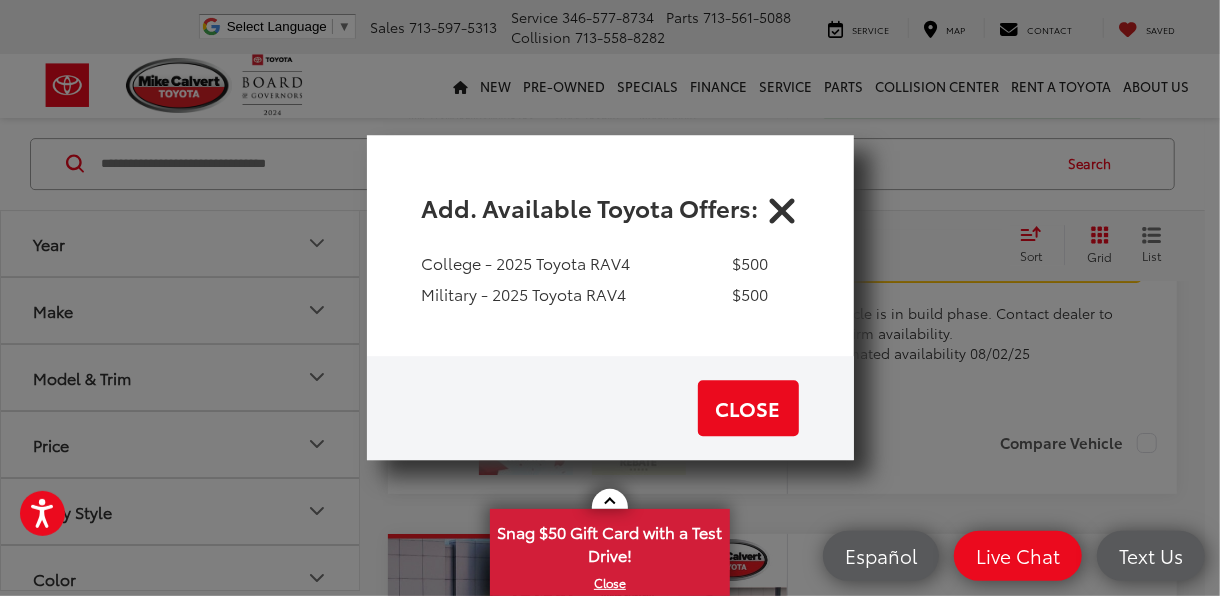 click at bounding box center (783, 207) 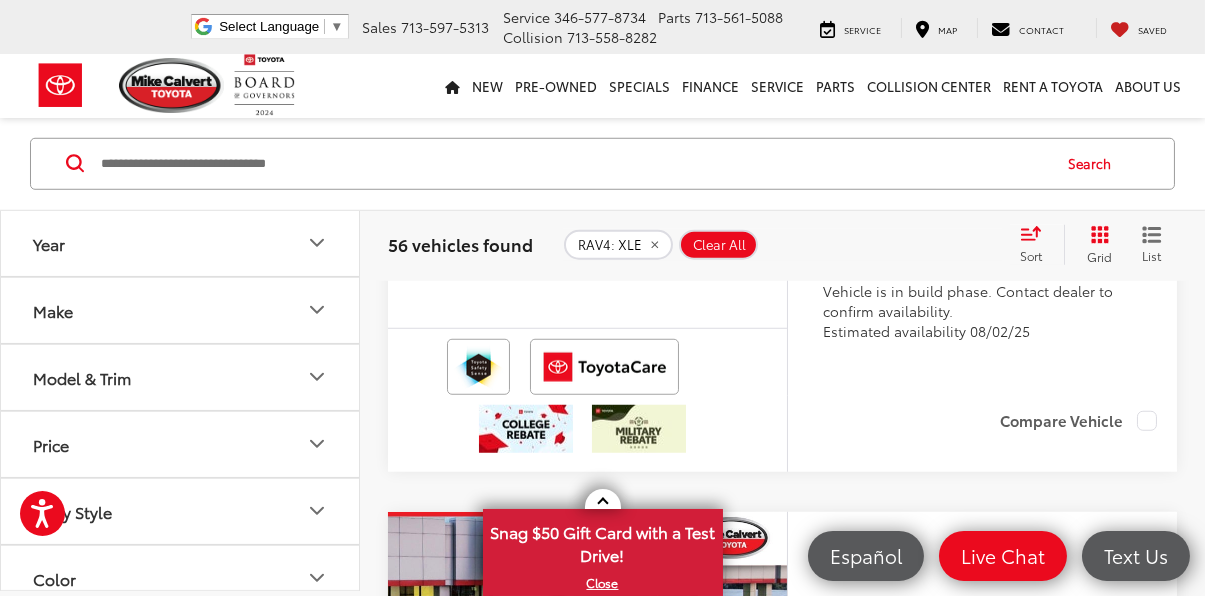 scroll, scrollTop: 3250, scrollLeft: 0, axis: vertical 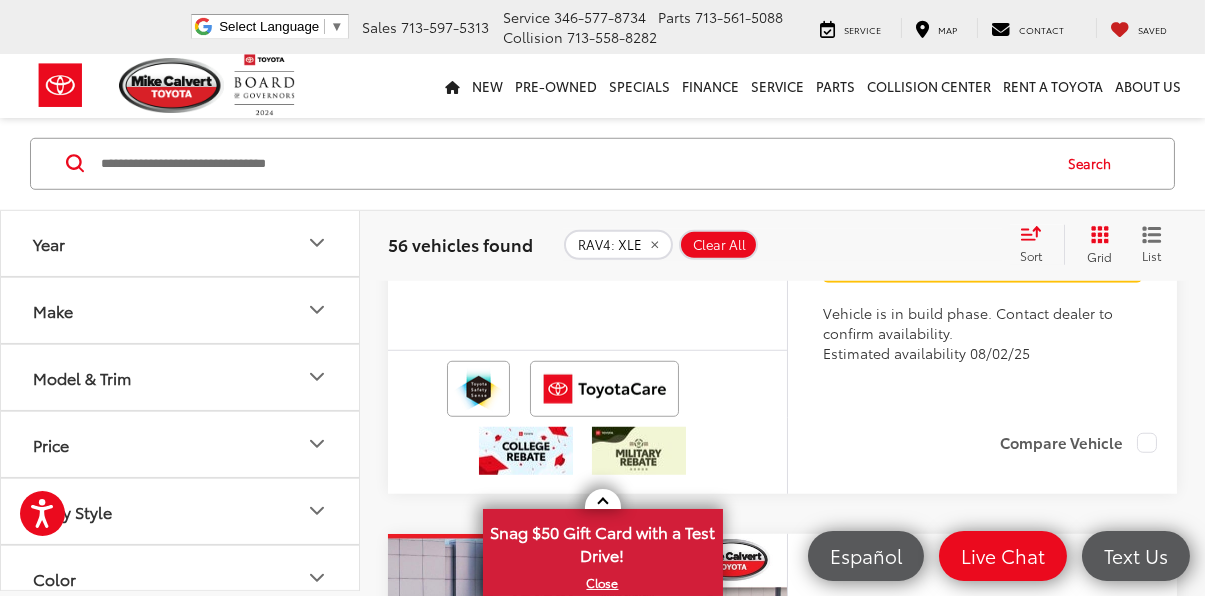 click on "Toyota RAV4" at bounding box center (491, 81) 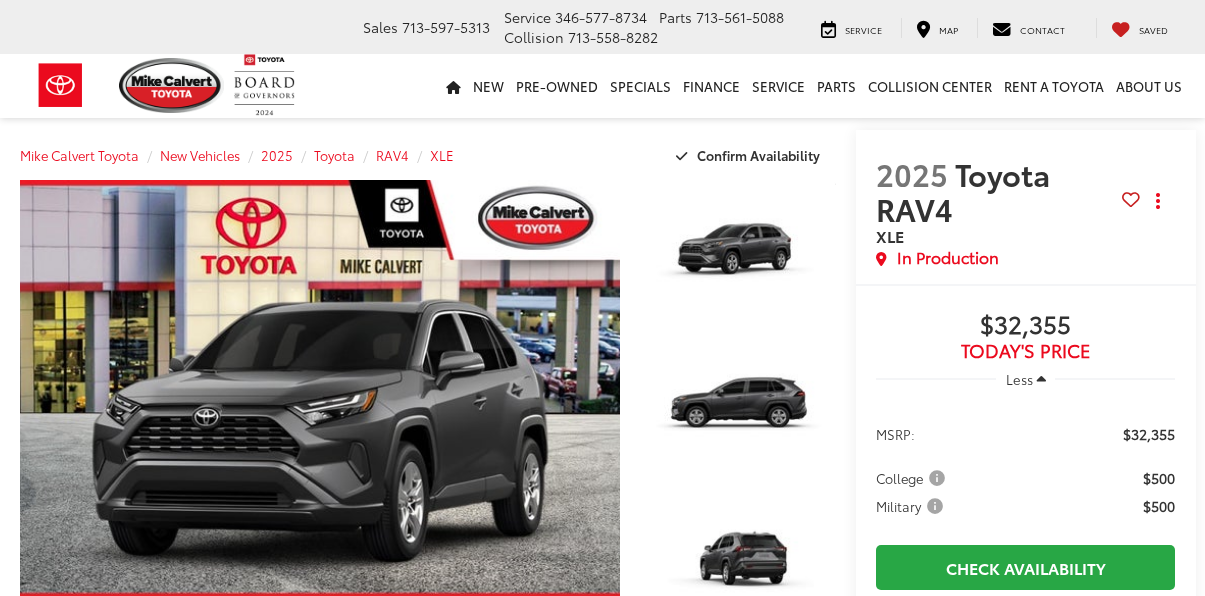 scroll, scrollTop: 0, scrollLeft: 0, axis: both 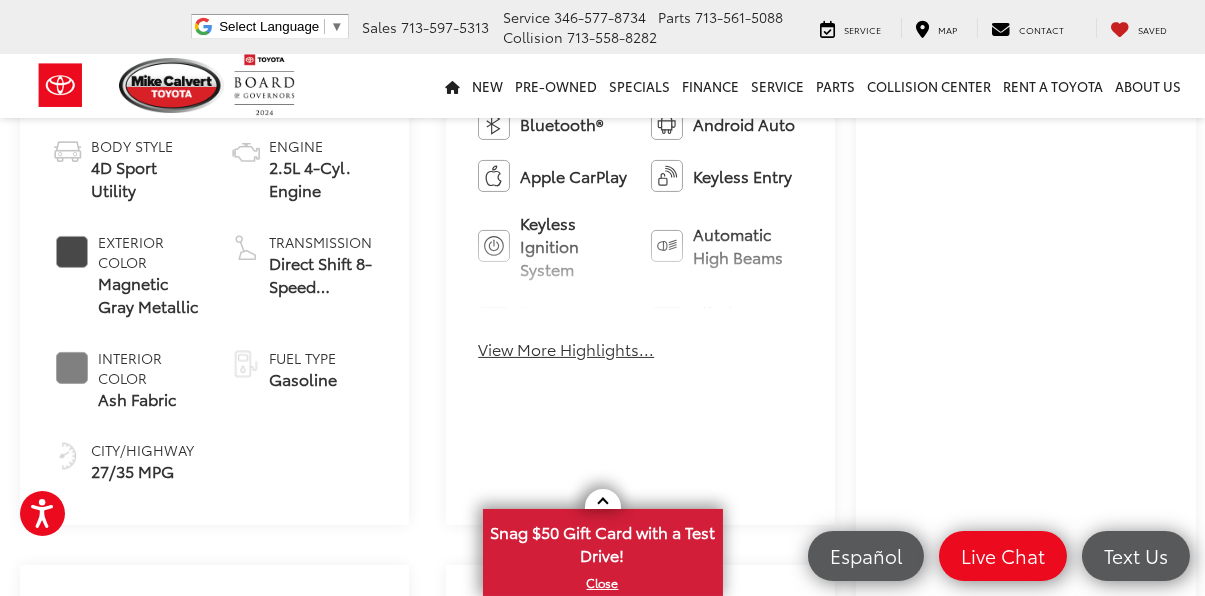 click on "View More Highlights..." at bounding box center (566, 349) 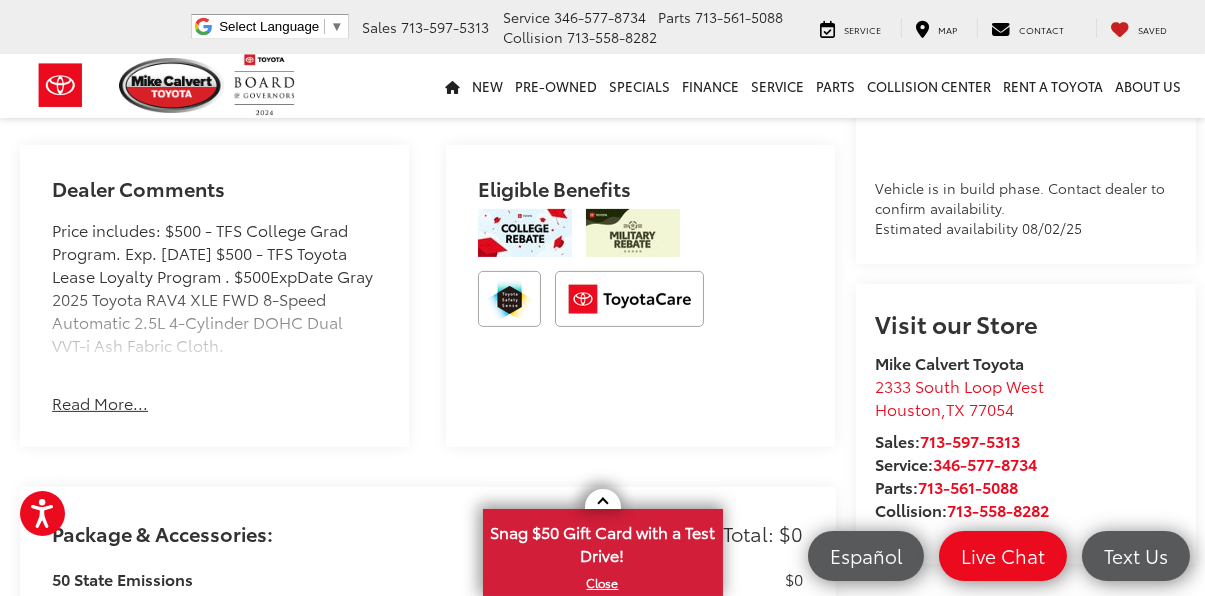 scroll, scrollTop: 1300, scrollLeft: 0, axis: vertical 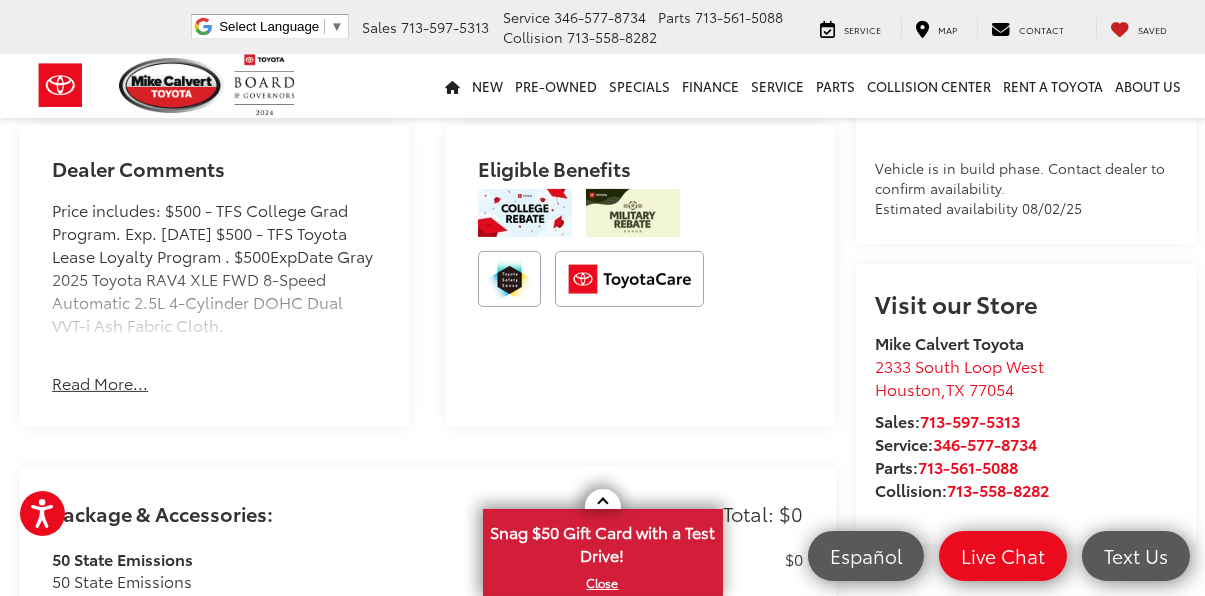 click on "Read More..." at bounding box center (100, 383) 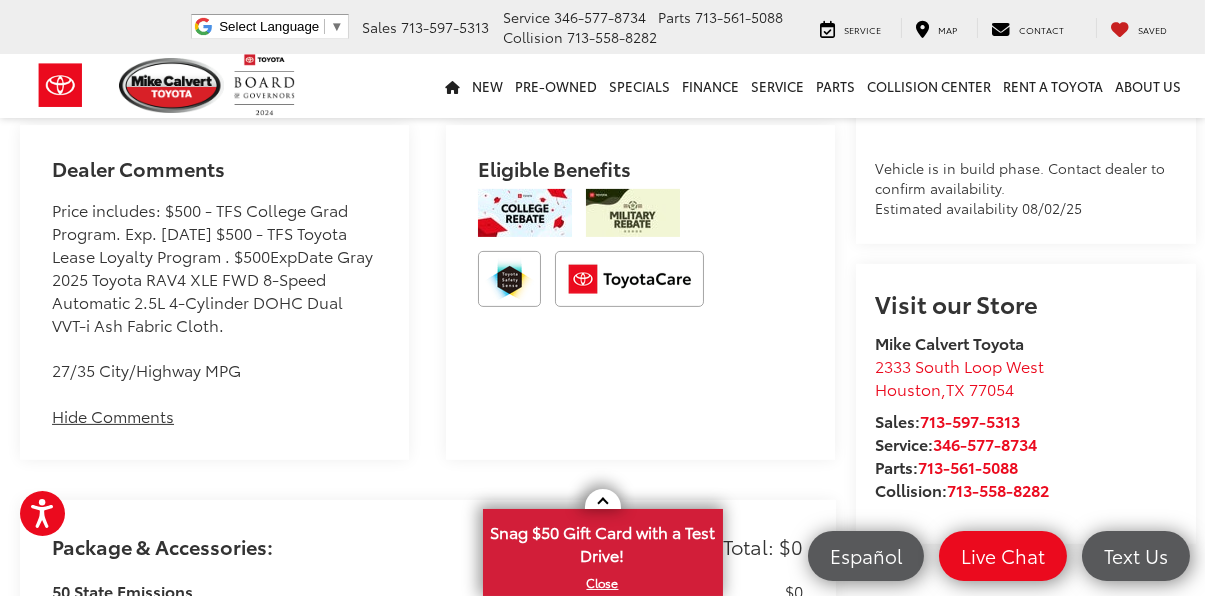 scroll, scrollTop: 1800, scrollLeft: 0, axis: vertical 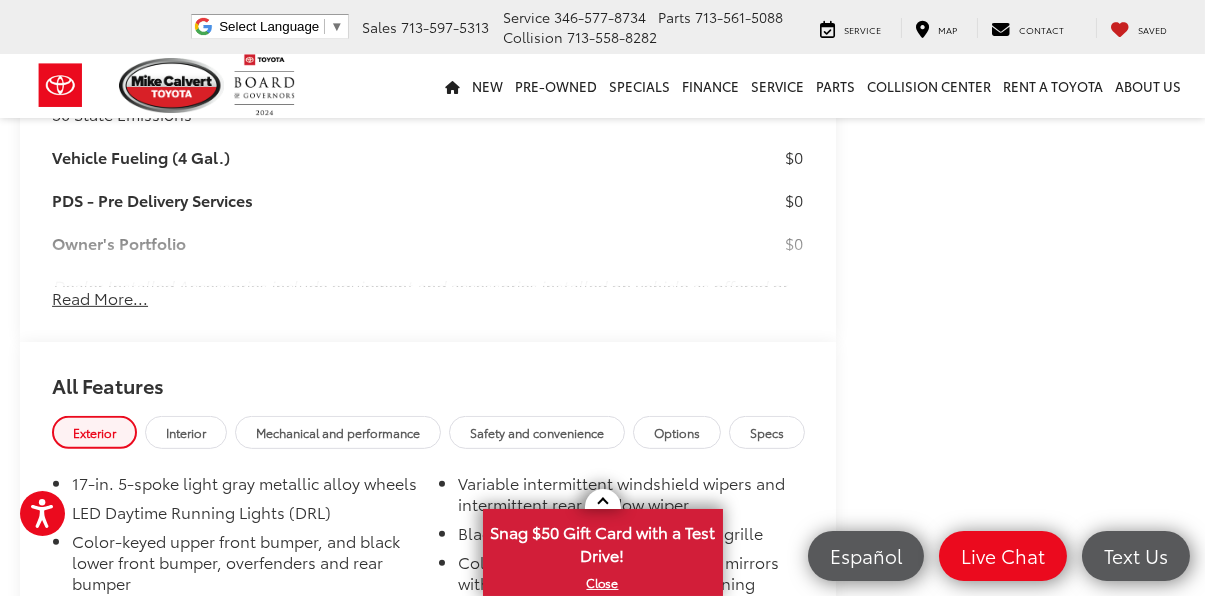 click on "Read More..." at bounding box center [100, 298] 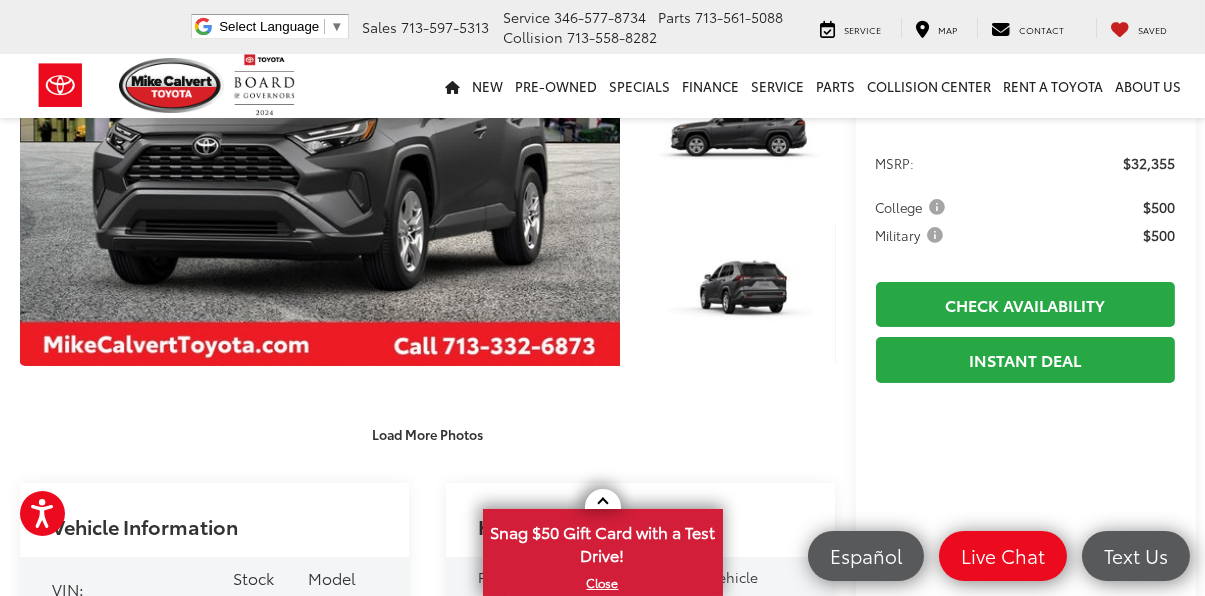 scroll, scrollTop: 267, scrollLeft: 0, axis: vertical 